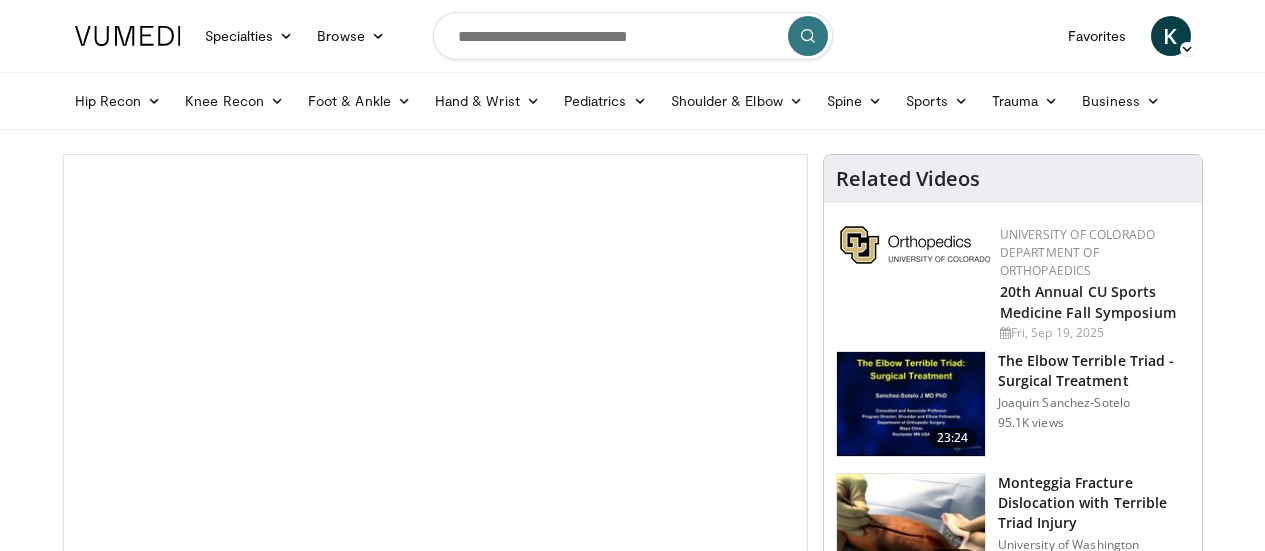 scroll, scrollTop: 0, scrollLeft: 0, axis: both 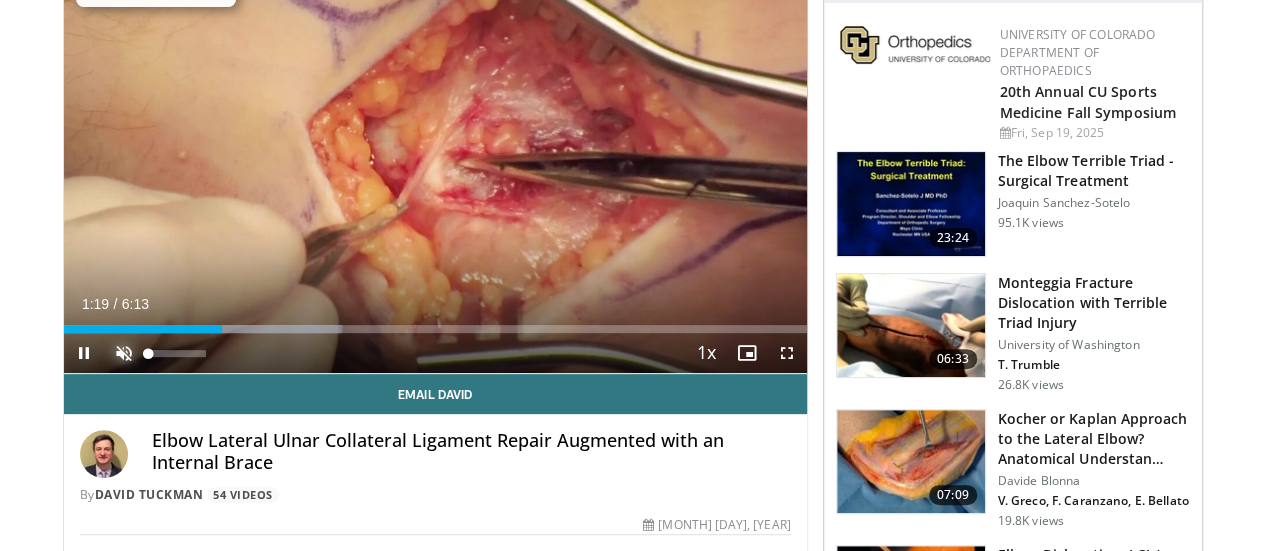 click at bounding box center [124, 353] 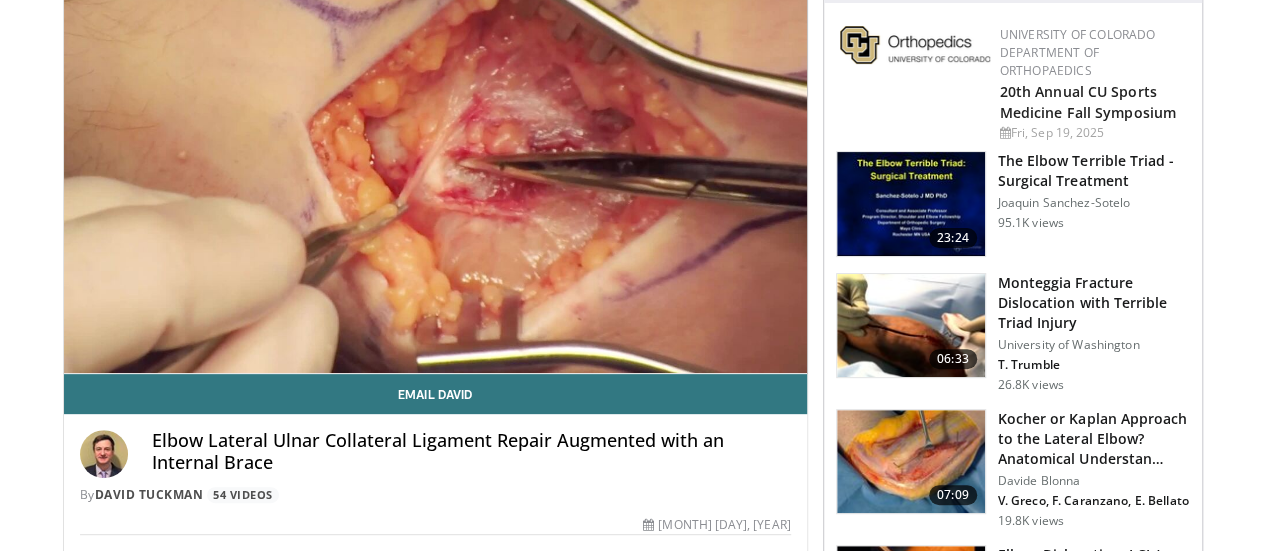 type 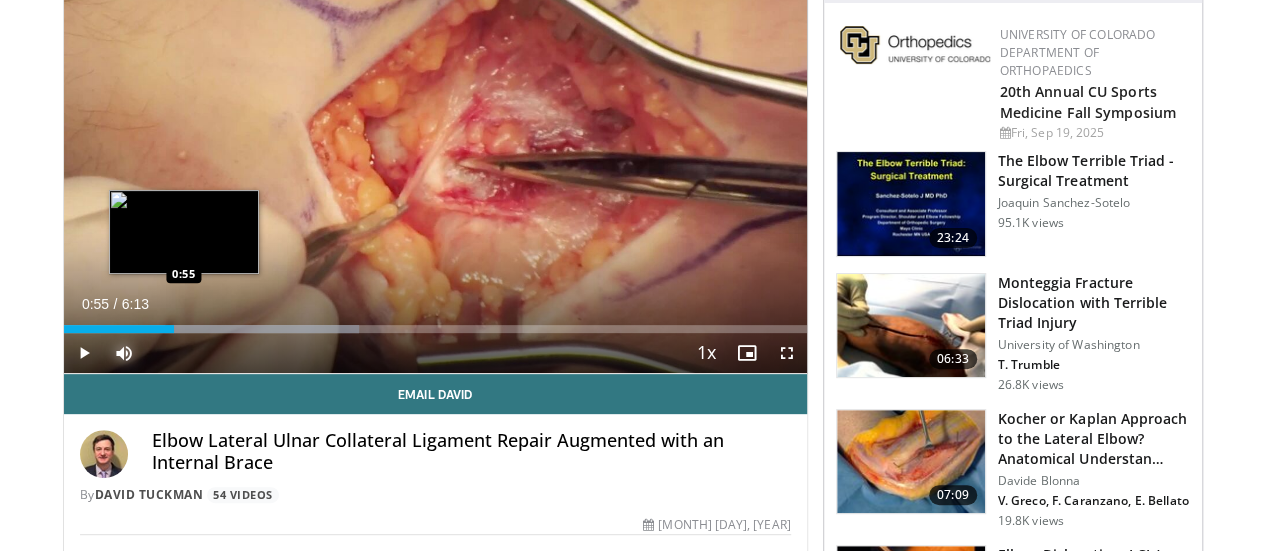 click on "1:21" at bounding box center (119, 329) 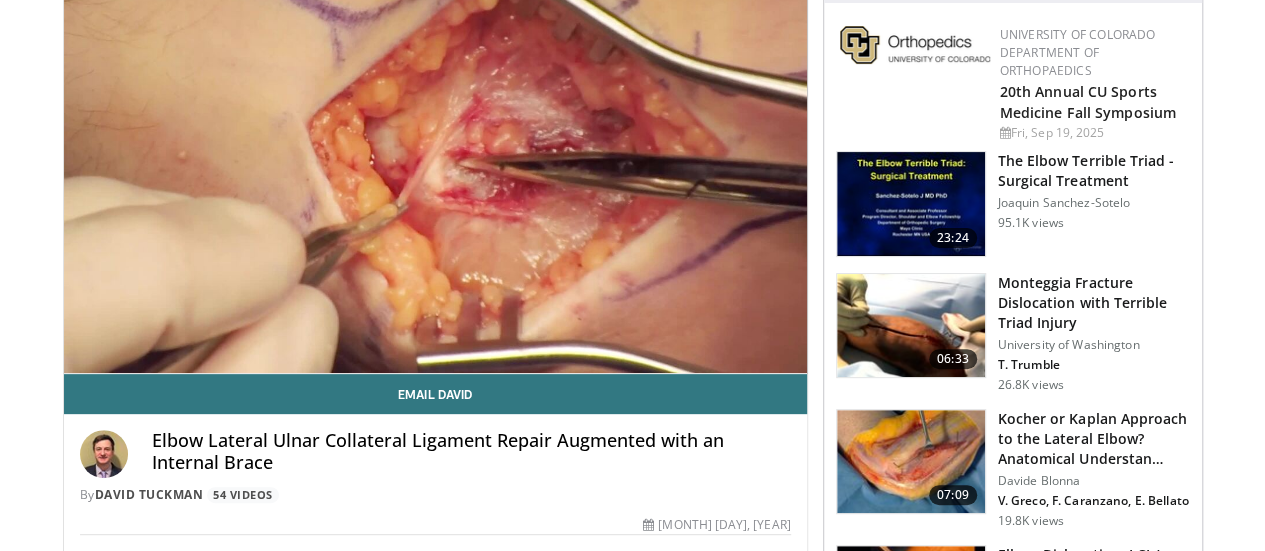 click on "The Elbow Terrible Triad - Surgical Treatment" at bounding box center (1094, 171) 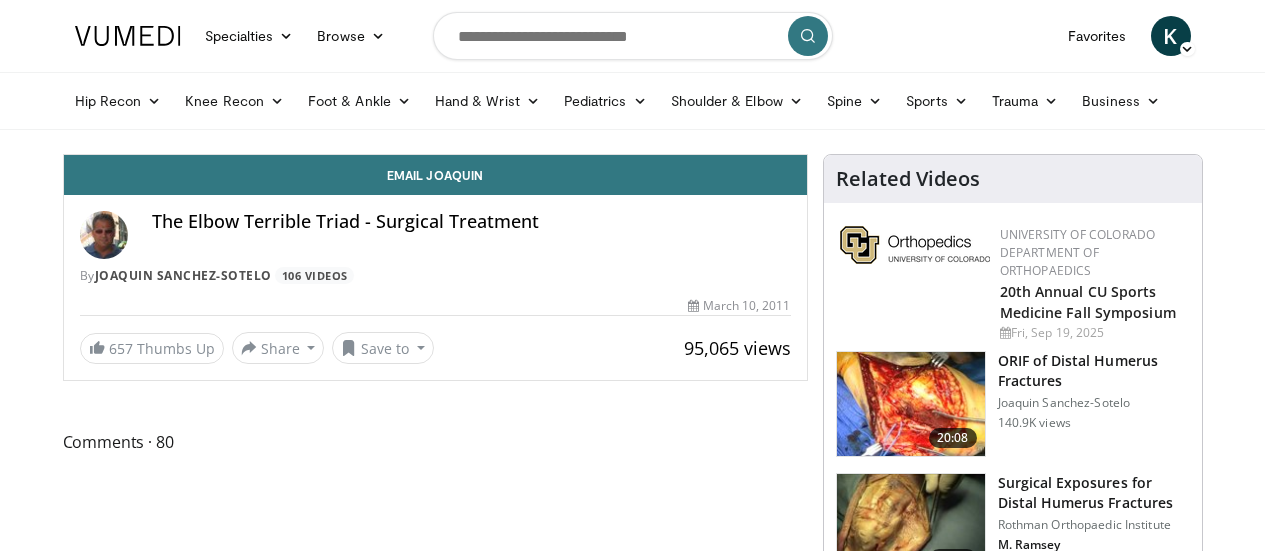 scroll, scrollTop: 0, scrollLeft: 0, axis: both 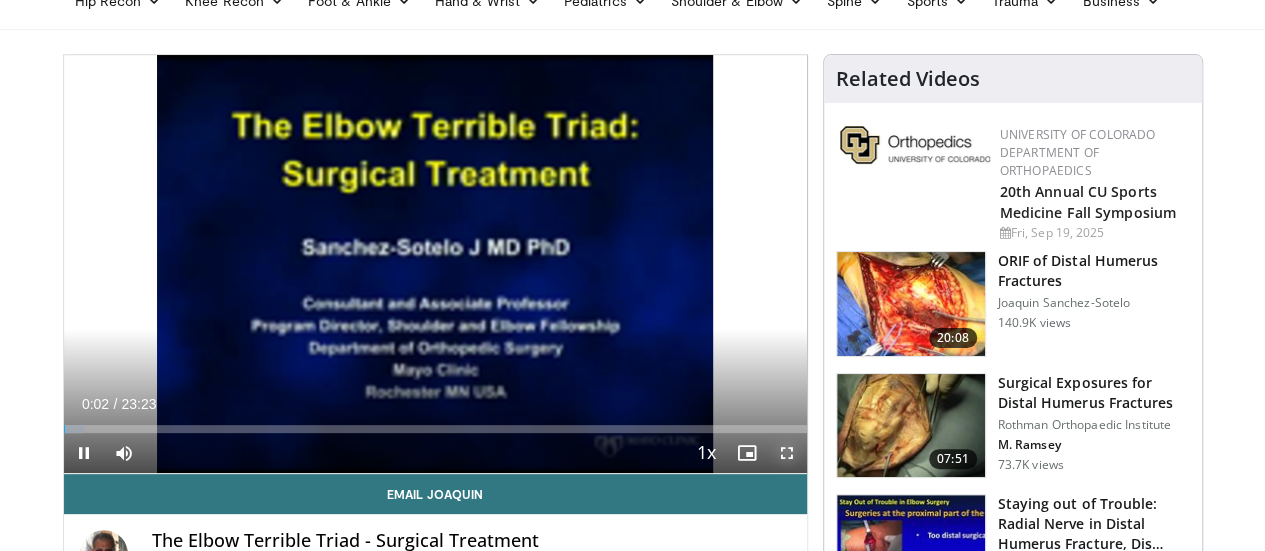 click at bounding box center [787, 453] 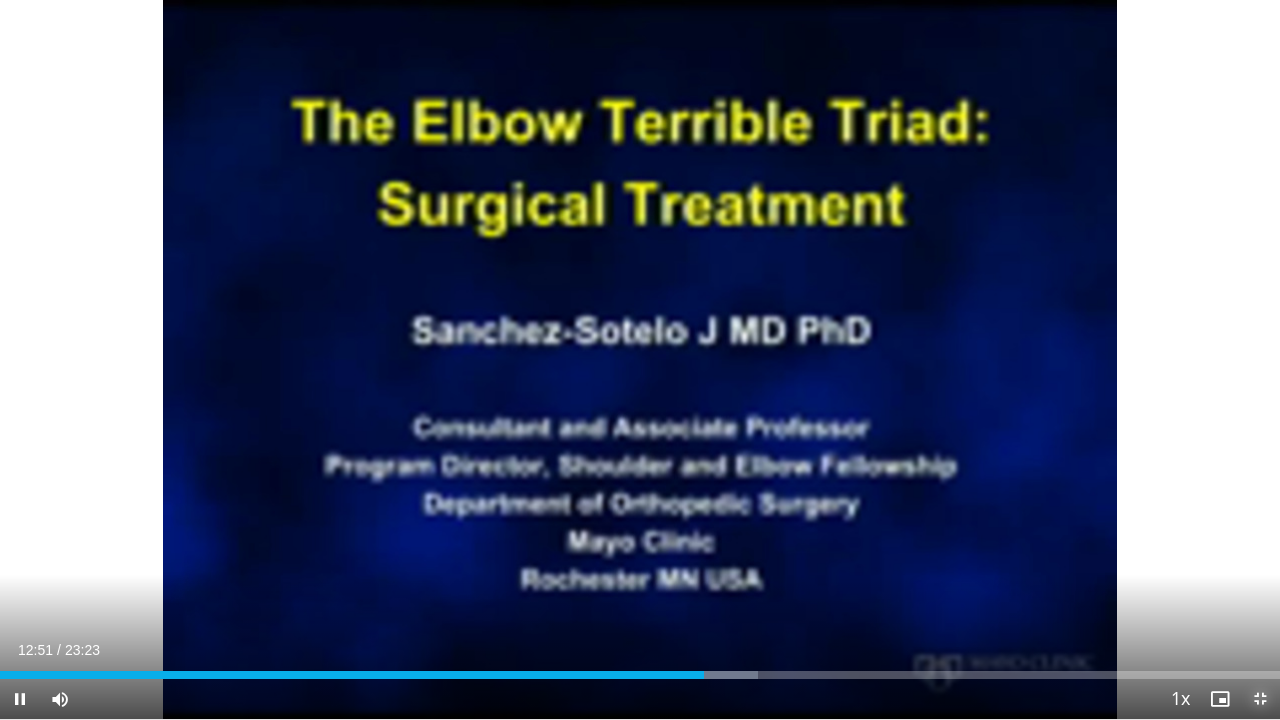 click at bounding box center [1260, 699] 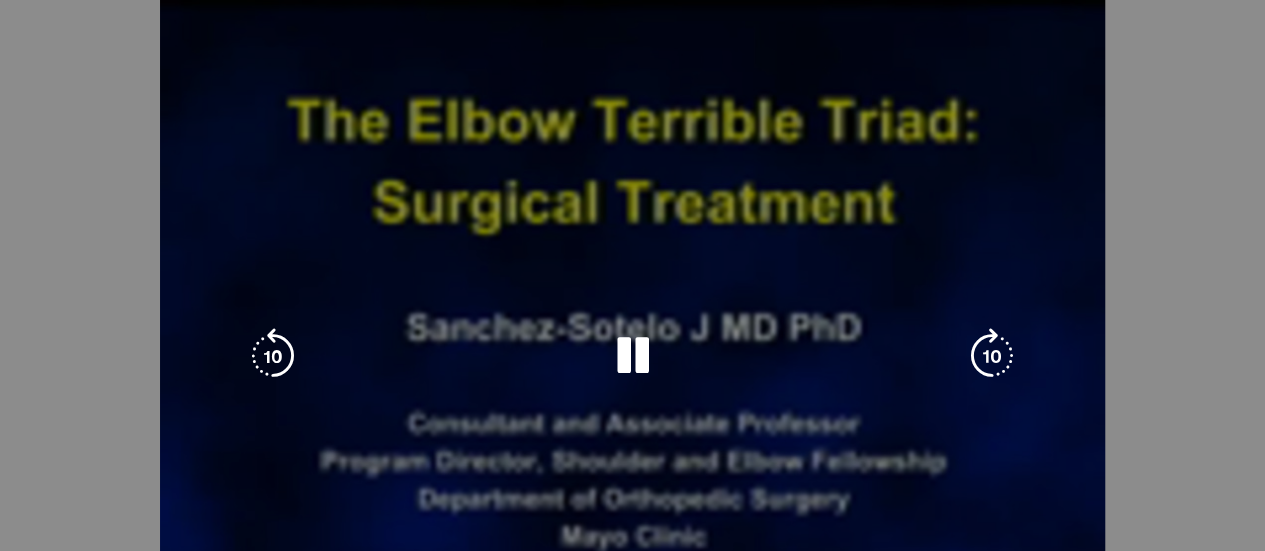 scroll, scrollTop: 0, scrollLeft: 0, axis: both 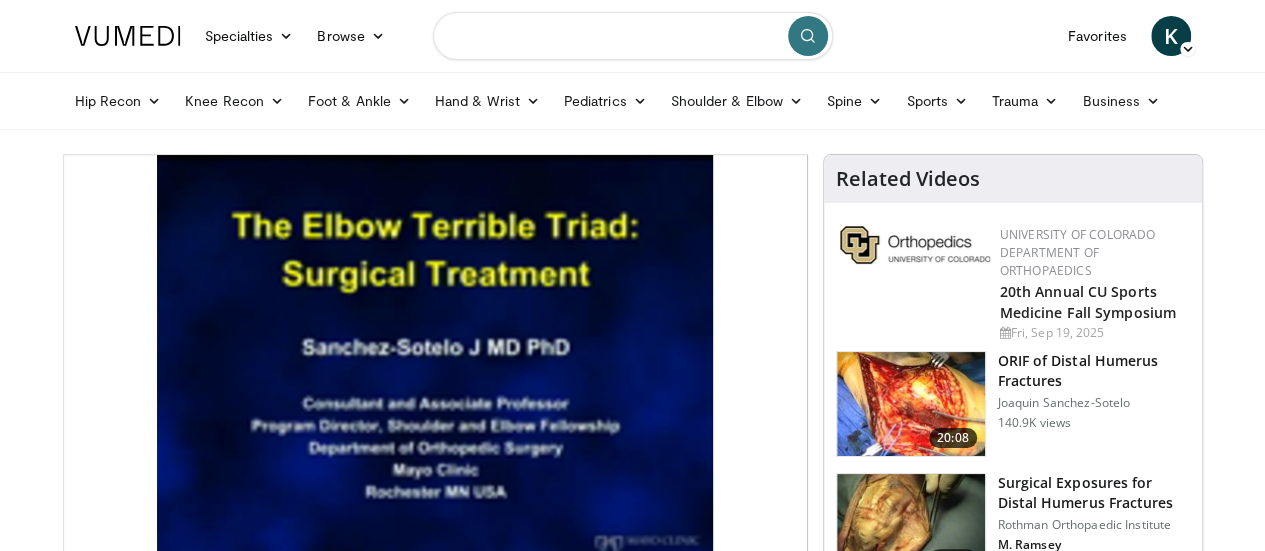 click at bounding box center [633, 36] 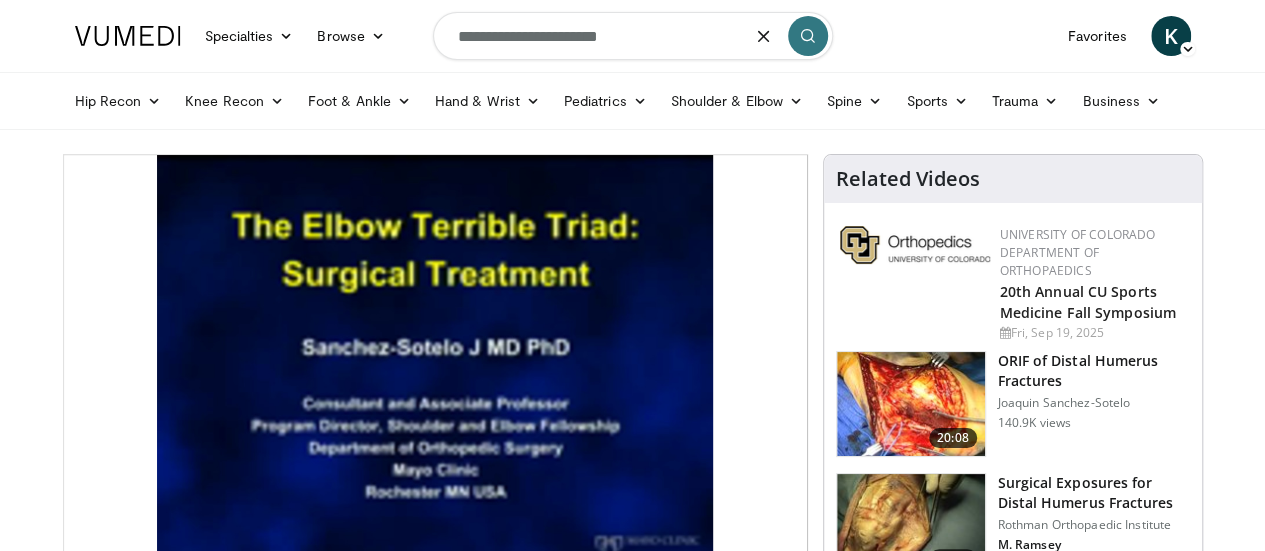 type on "**********" 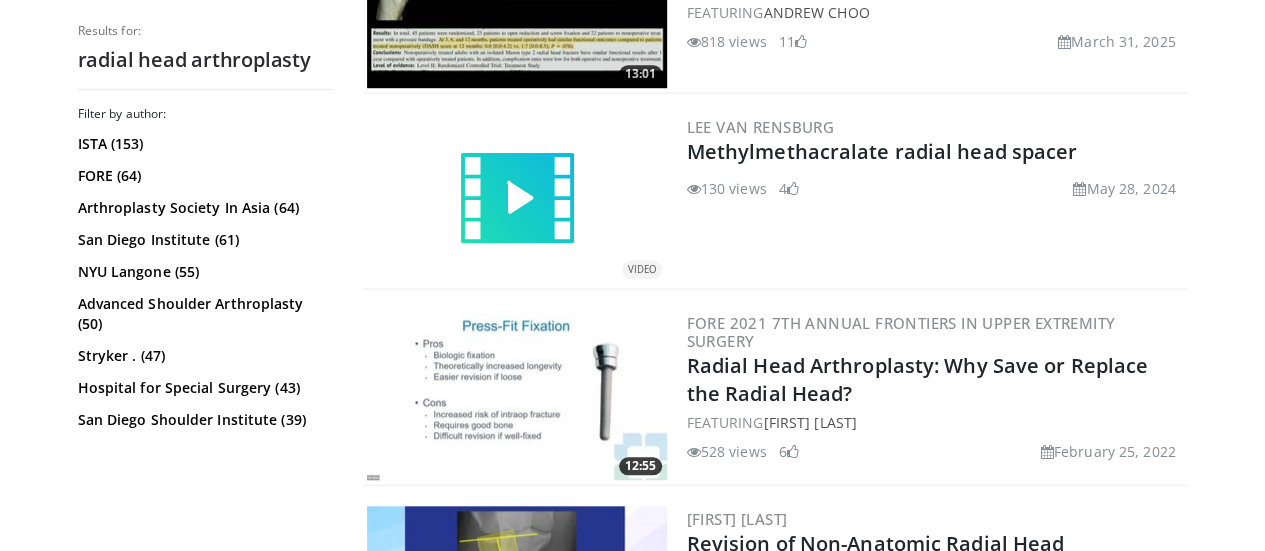 scroll, scrollTop: 800, scrollLeft: 0, axis: vertical 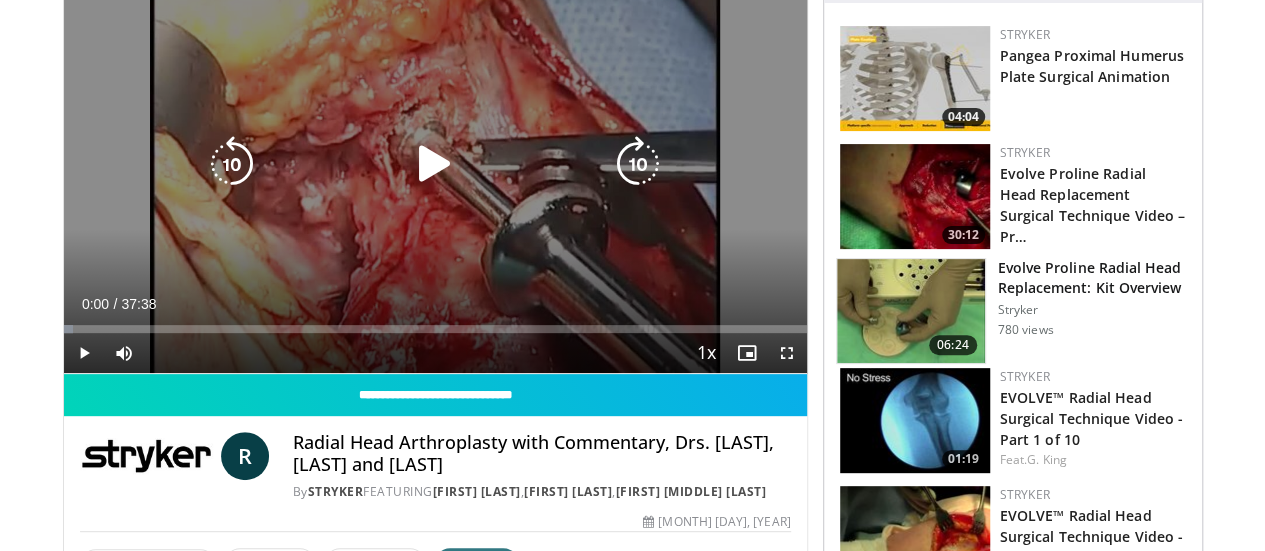 click at bounding box center [435, 164] 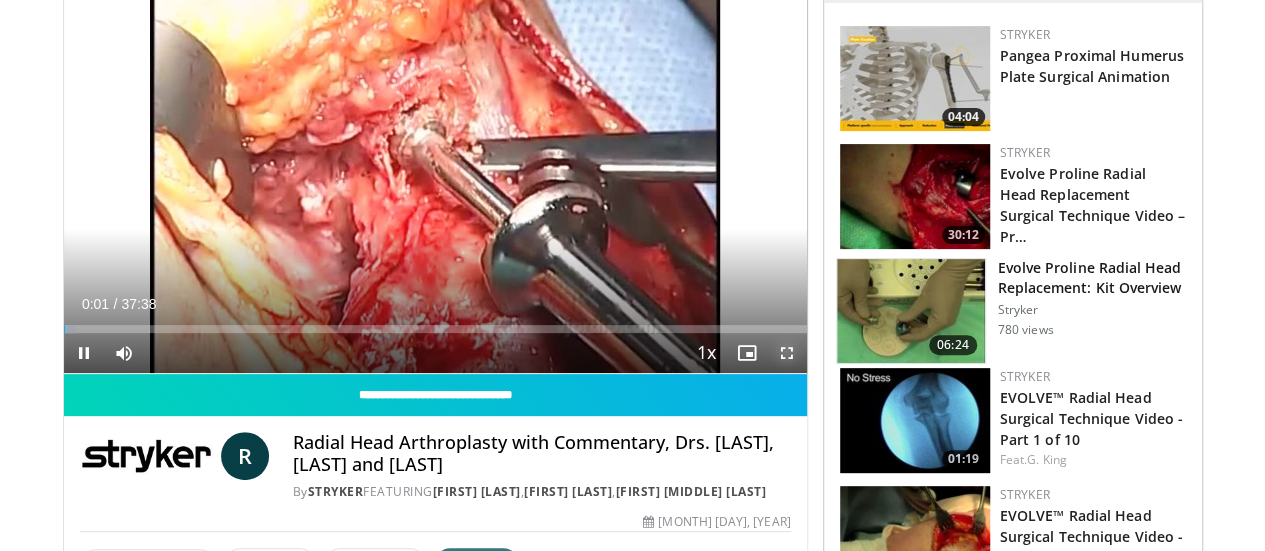 click at bounding box center (787, 353) 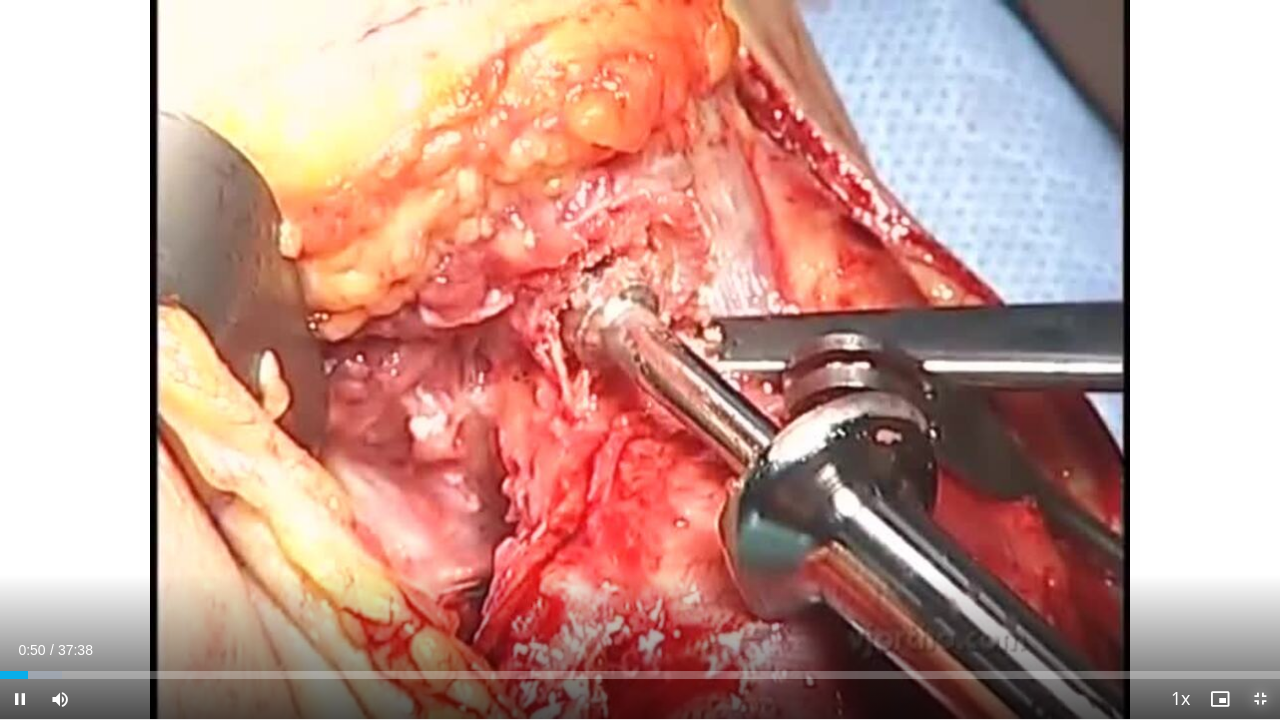 click at bounding box center (1260, 699) 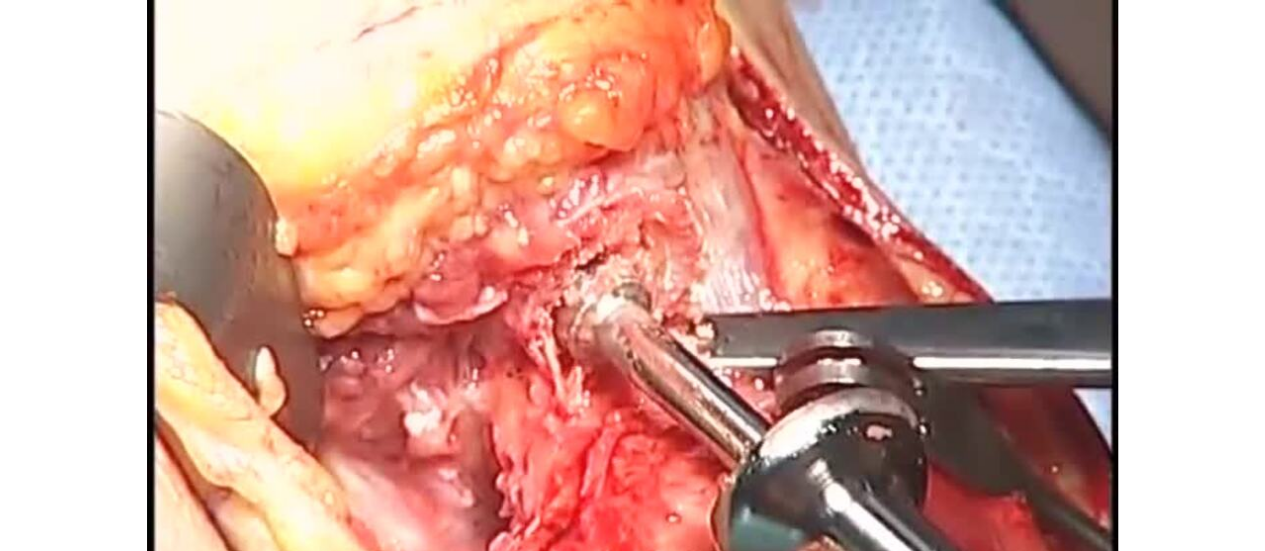 scroll, scrollTop: 100, scrollLeft: 0, axis: vertical 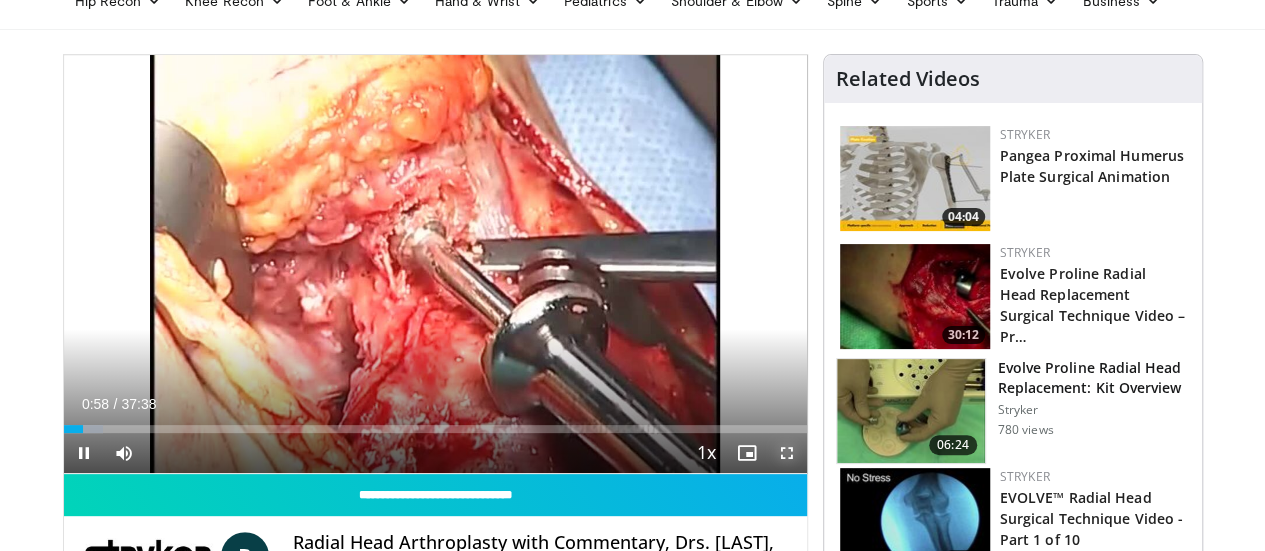 click at bounding box center (787, 453) 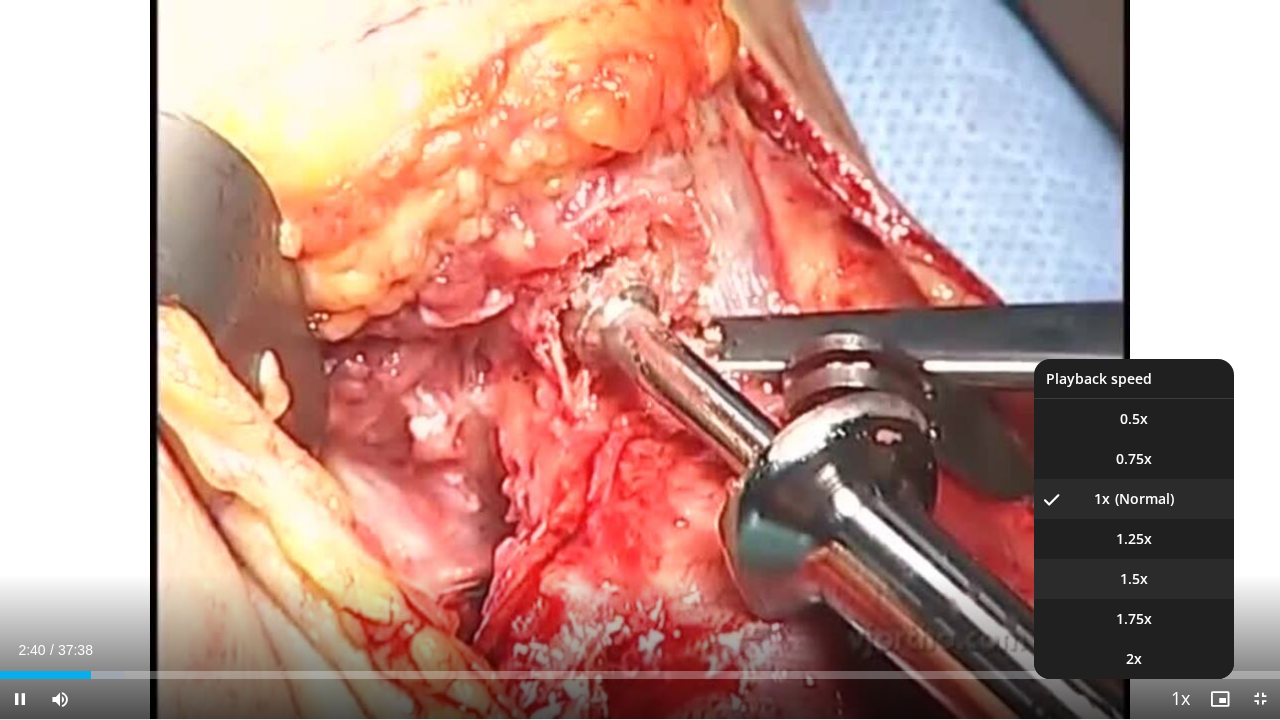 click on "1.5x" at bounding box center [1134, 579] 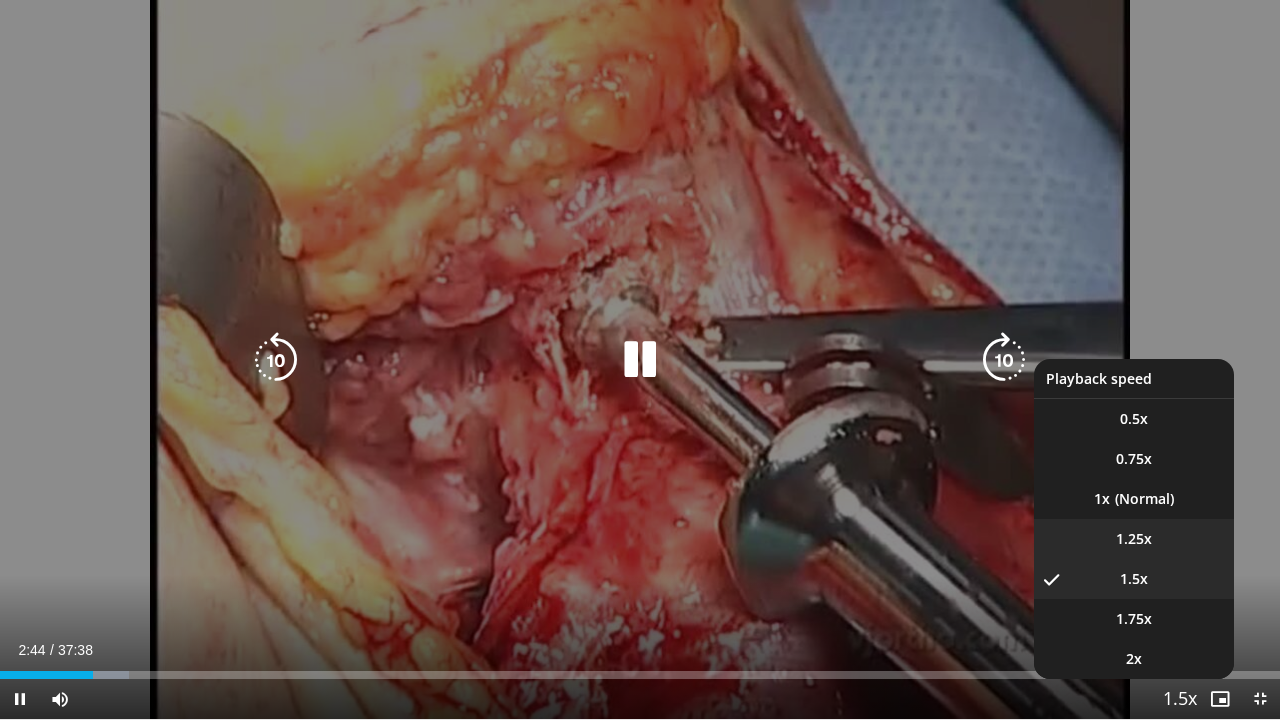 click on "1.25x" at bounding box center (1134, 539) 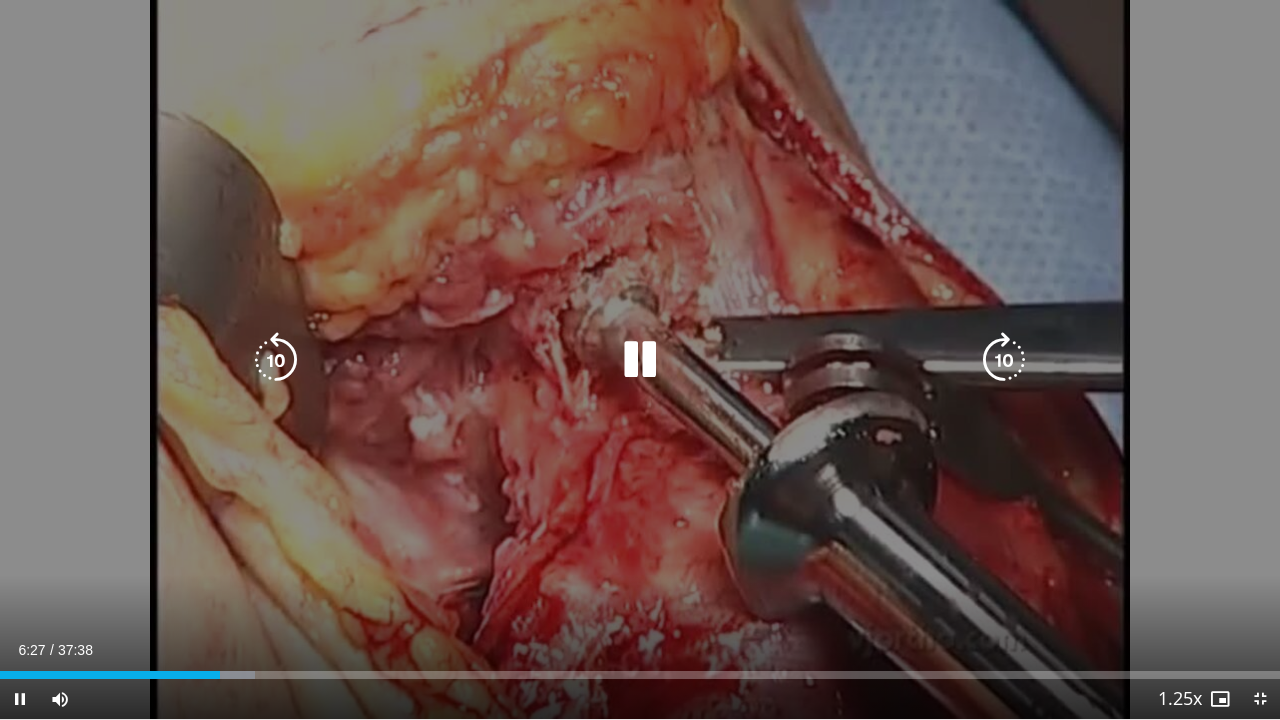 click at bounding box center [640, 360] 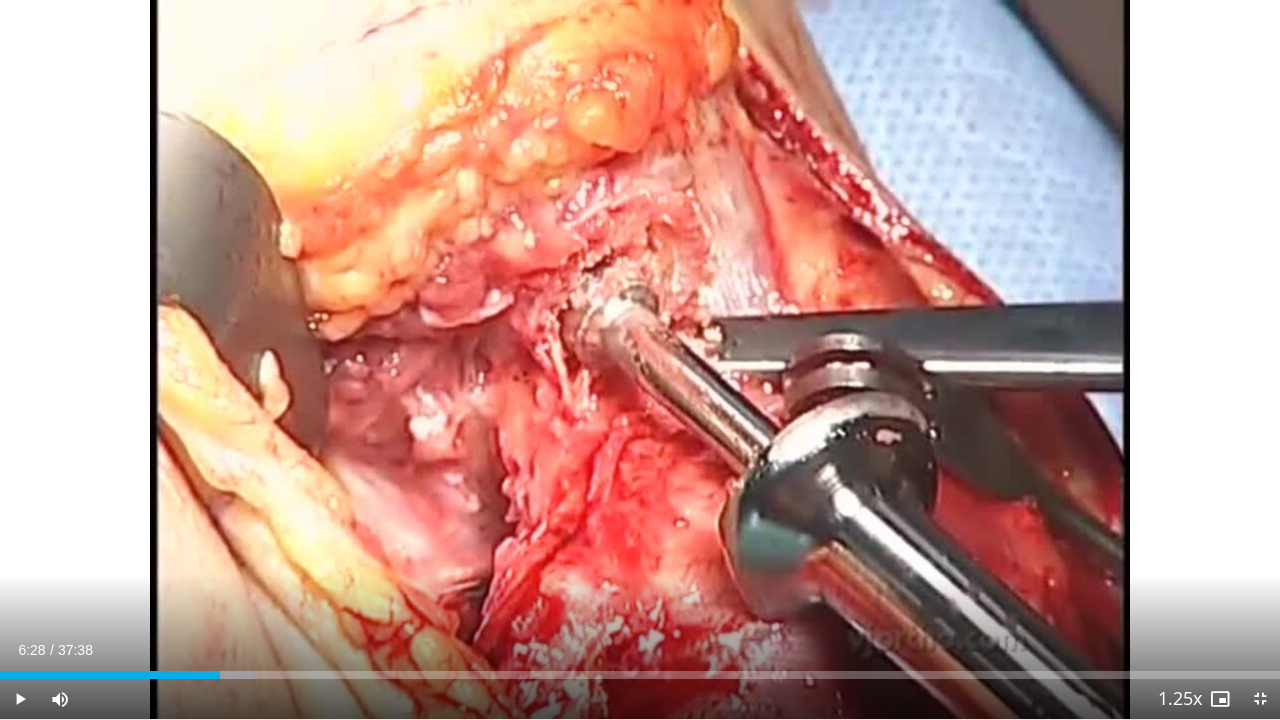 type 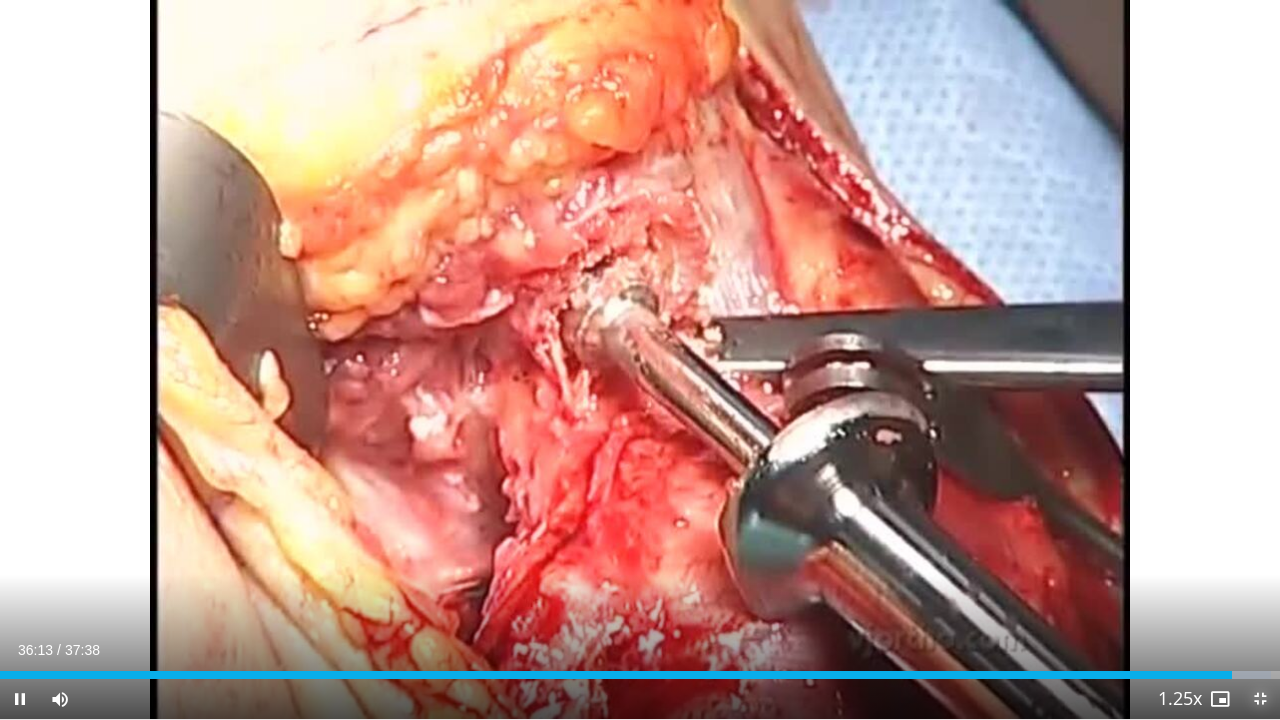click at bounding box center (1260, 699) 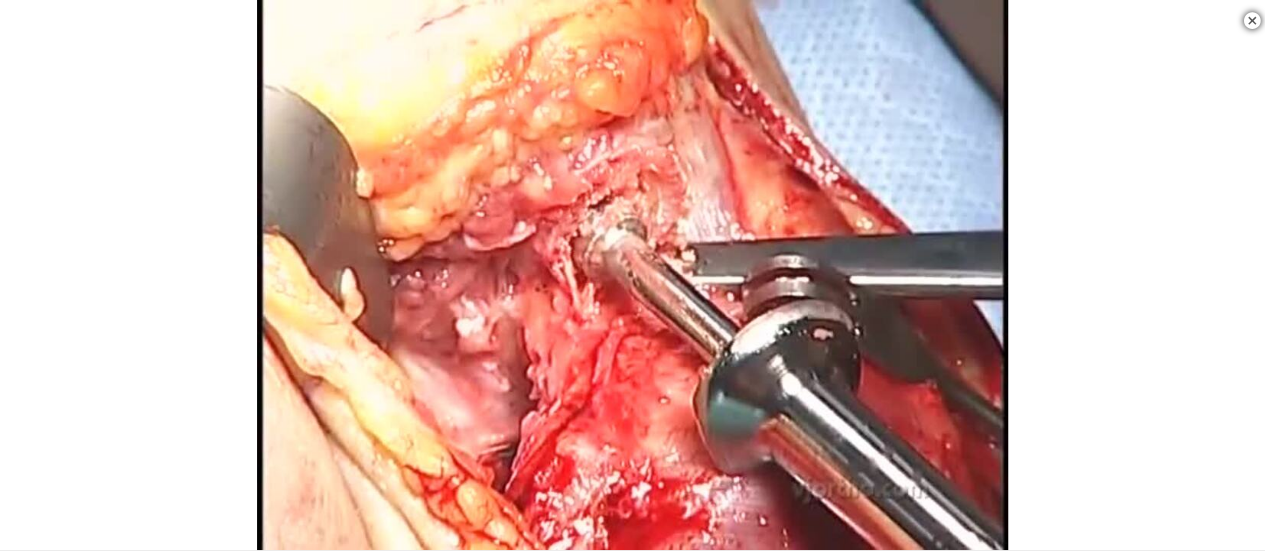 scroll, scrollTop: 600, scrollLeft: 0, axis: vertical 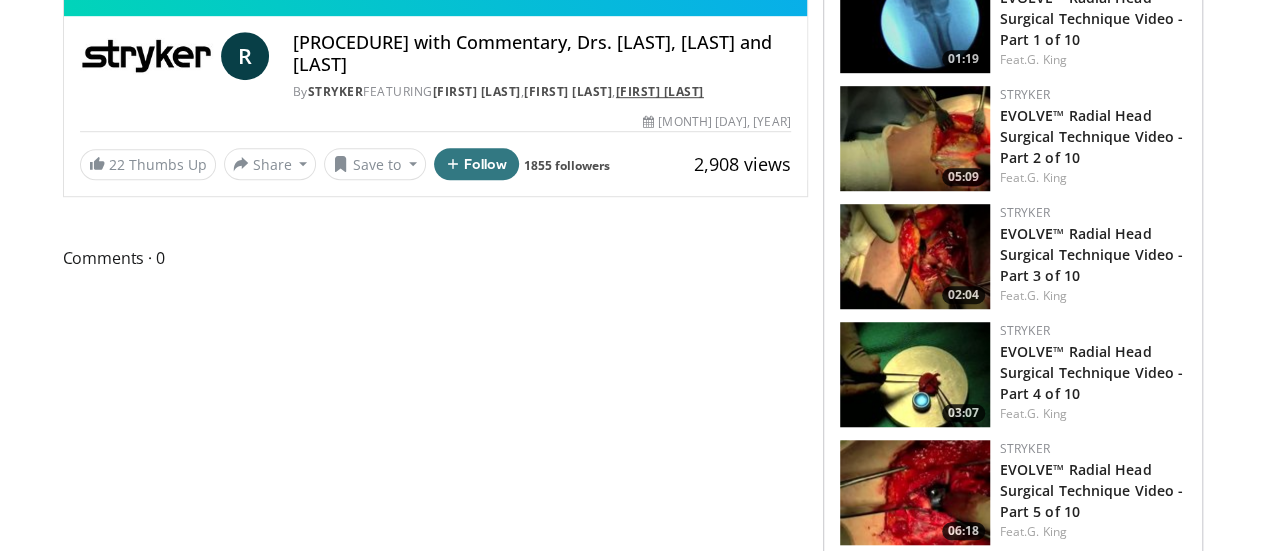 click on "[FIRST] [LAST]" at bounding box center [660, 91] 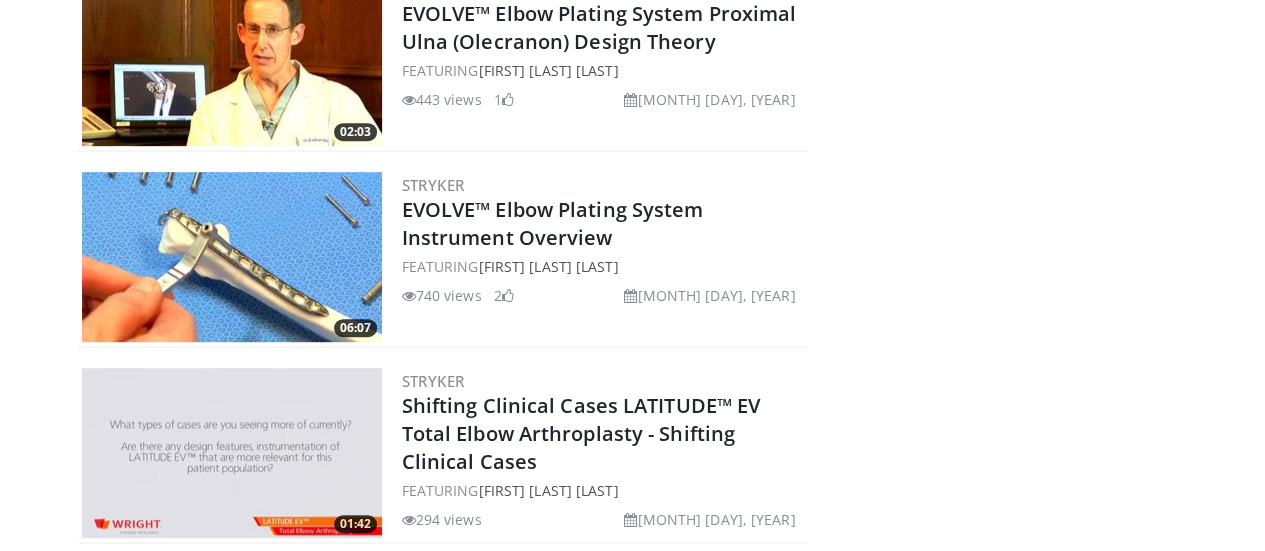 scroll, scrollTop: 4400, scrollLeft: 0, axis: vertical 